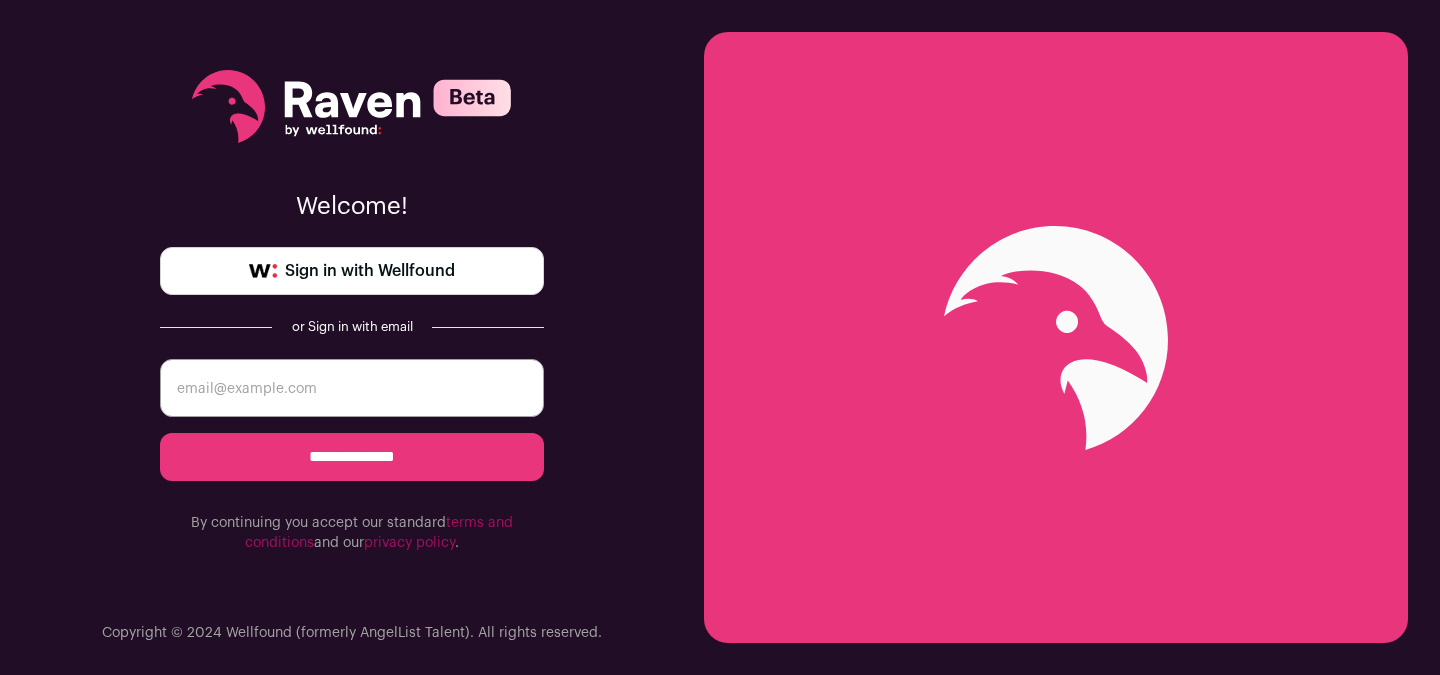 scroll, scrollTop: 0, scrollLeft: 0, axis: both 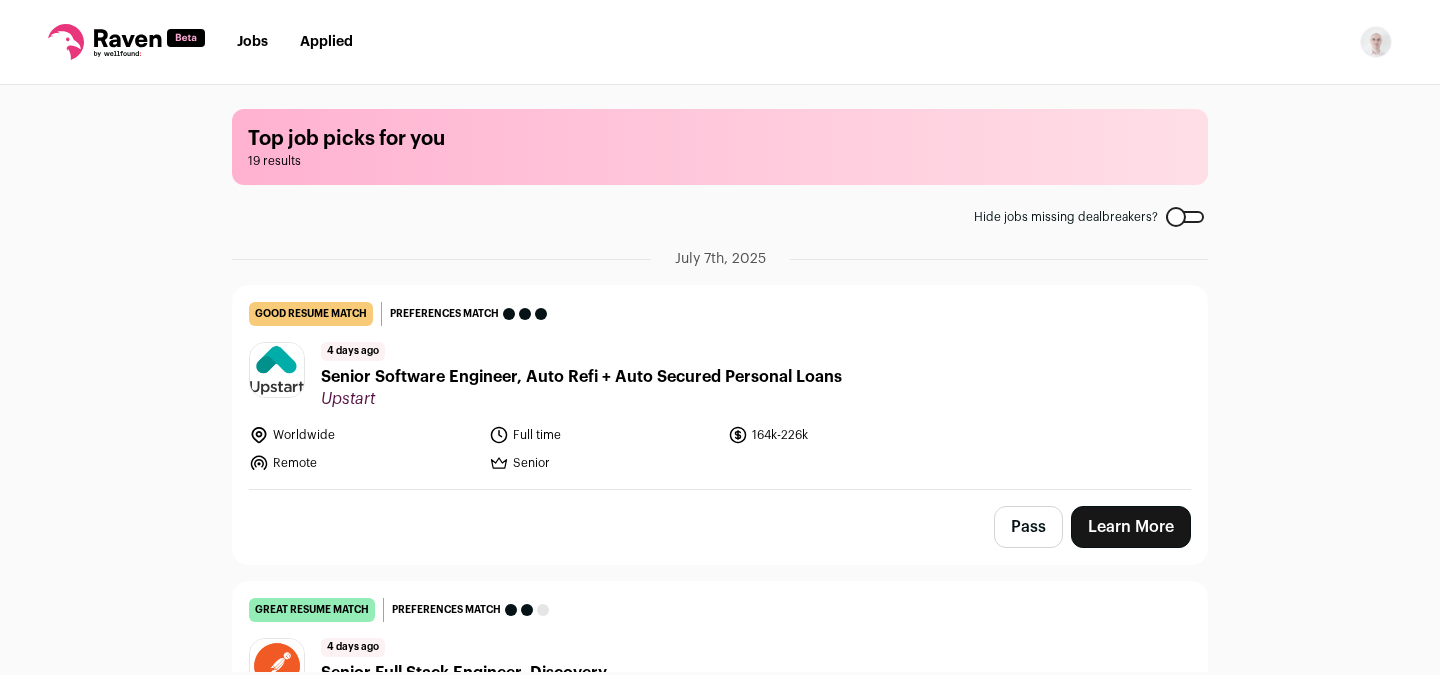 click on "Jobs" at bounding box center [252, 42] 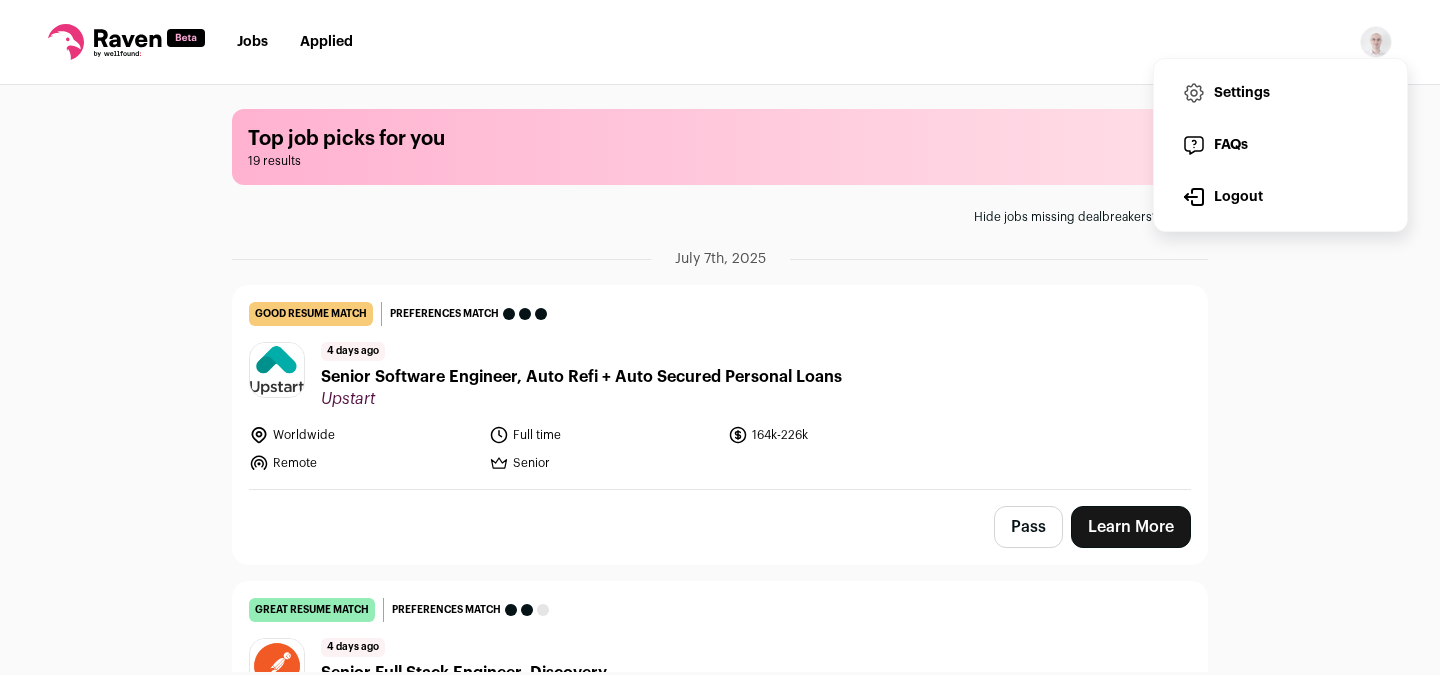 click on "Settings" at bounding box center (1280, 93) 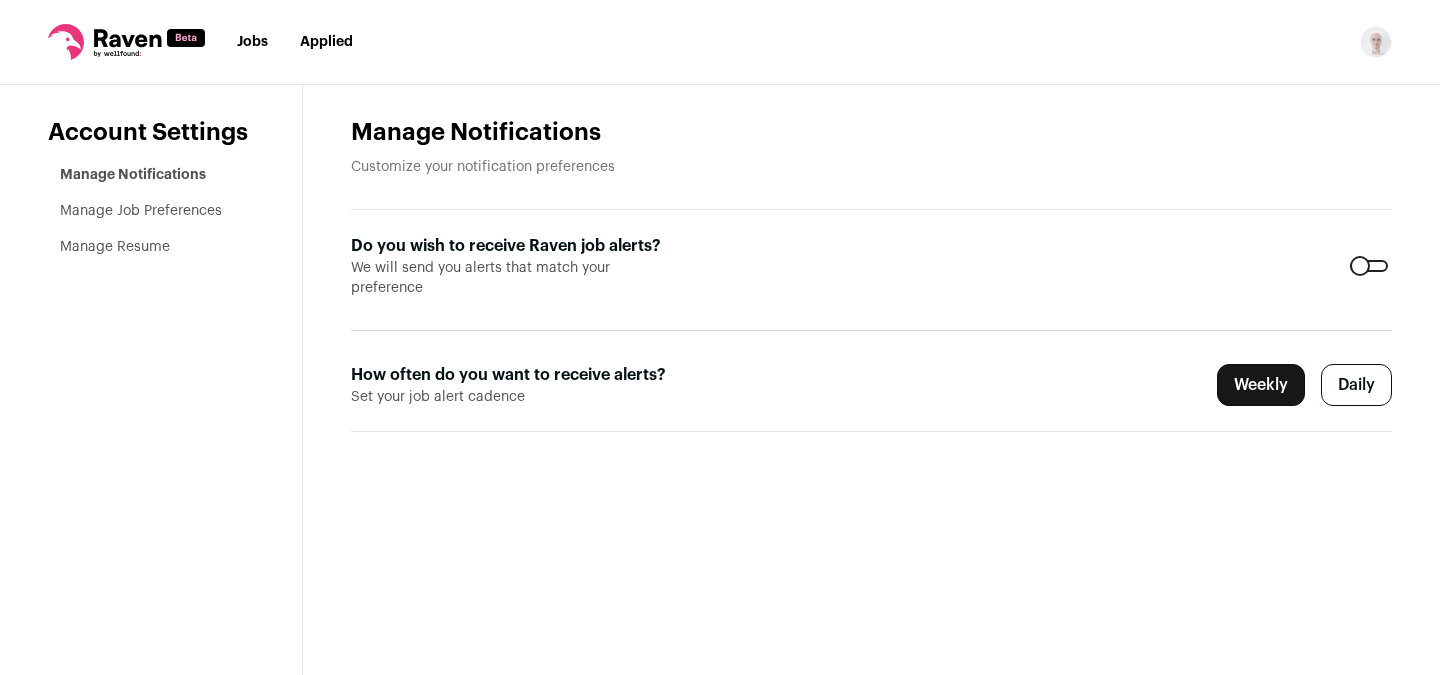 click at bounding box center [1369, 266] 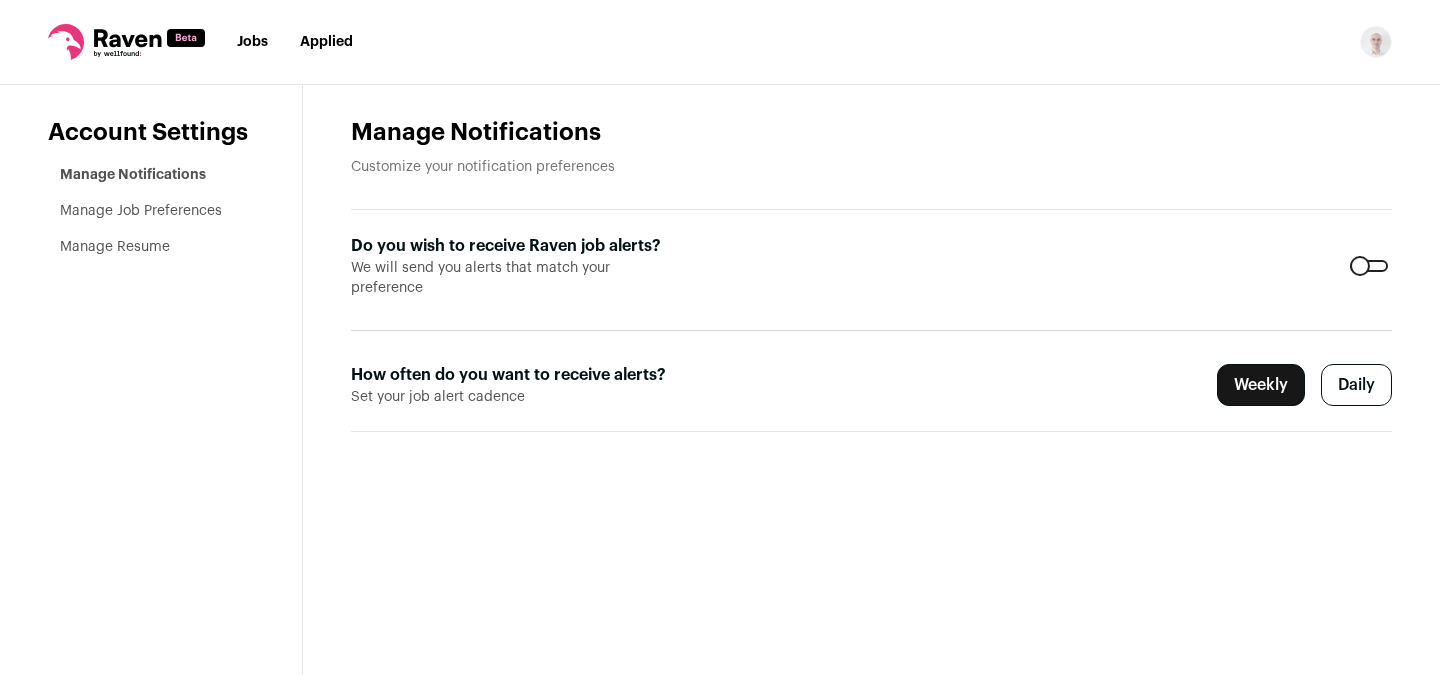 scroll, scrollTop: 0, scrollLeft: 0, axis: both 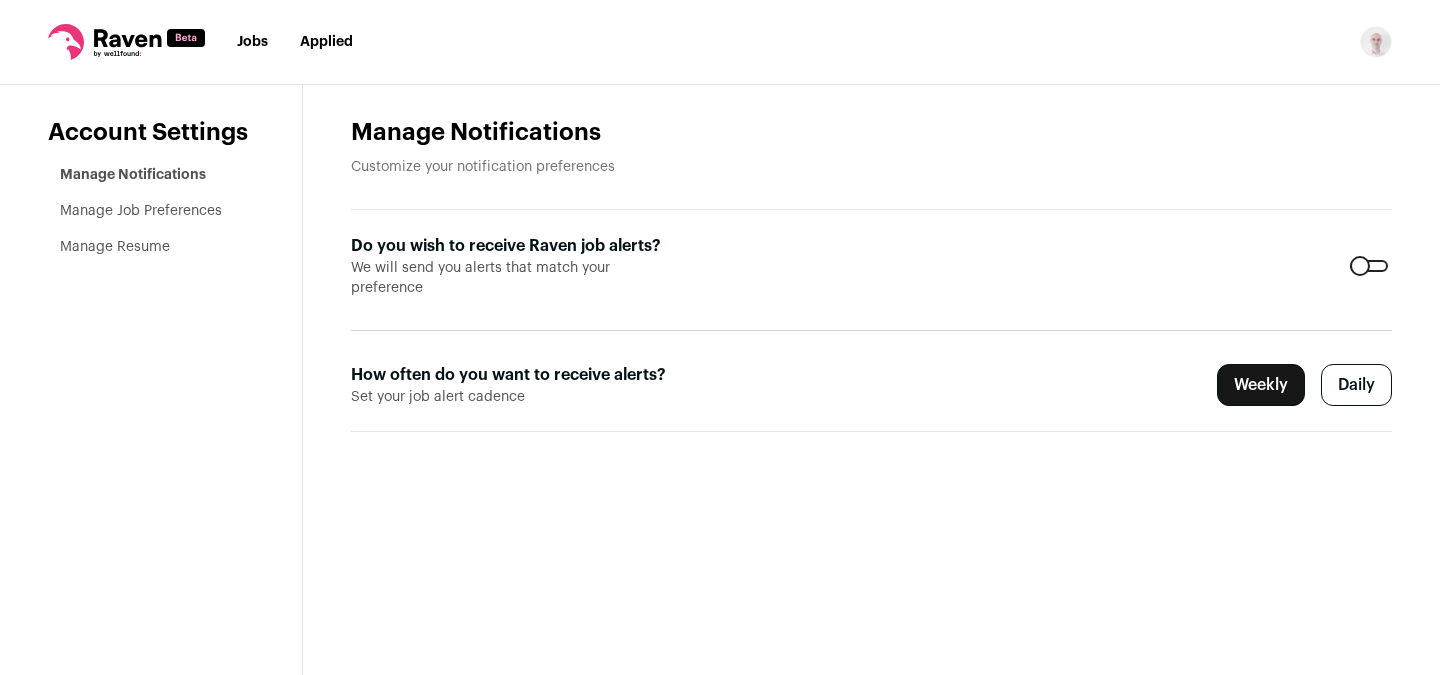 click at bounding box center (1369, 266) 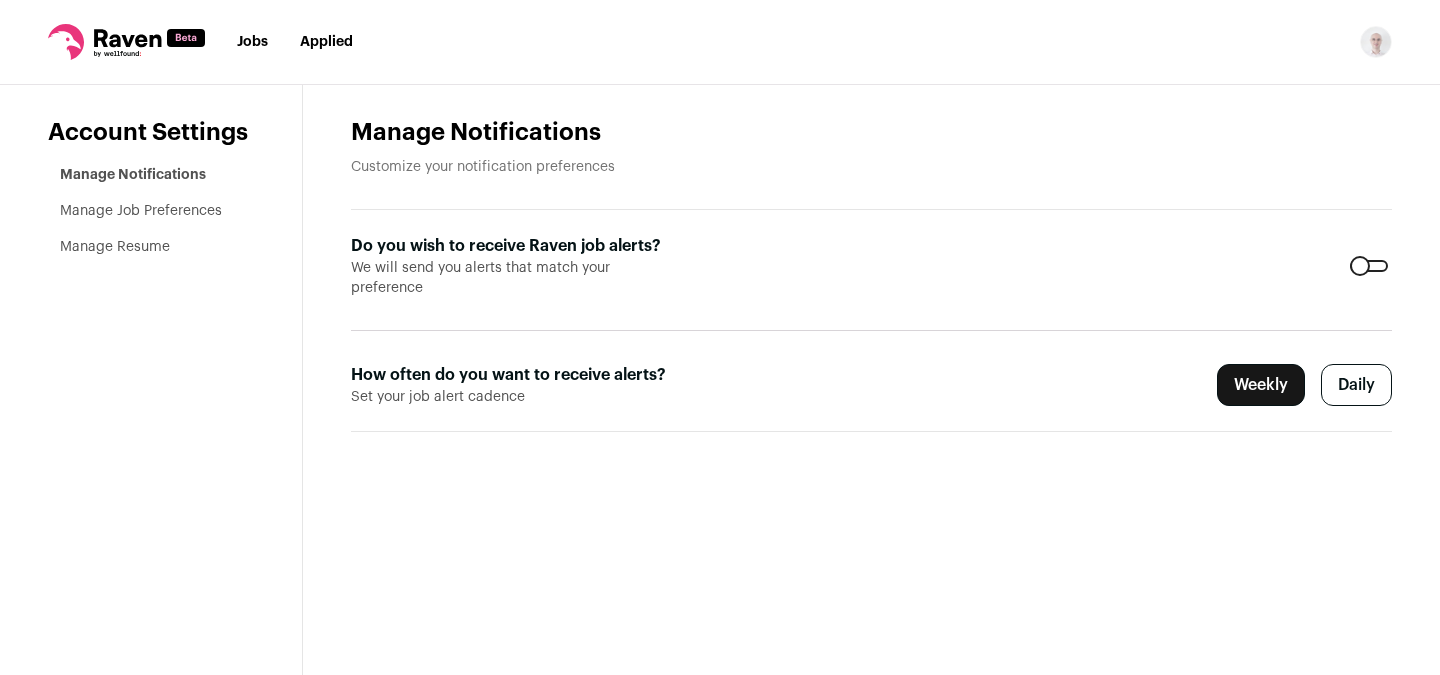 scroll, scrollTop: 0, scrollLeft: 0, axis: both 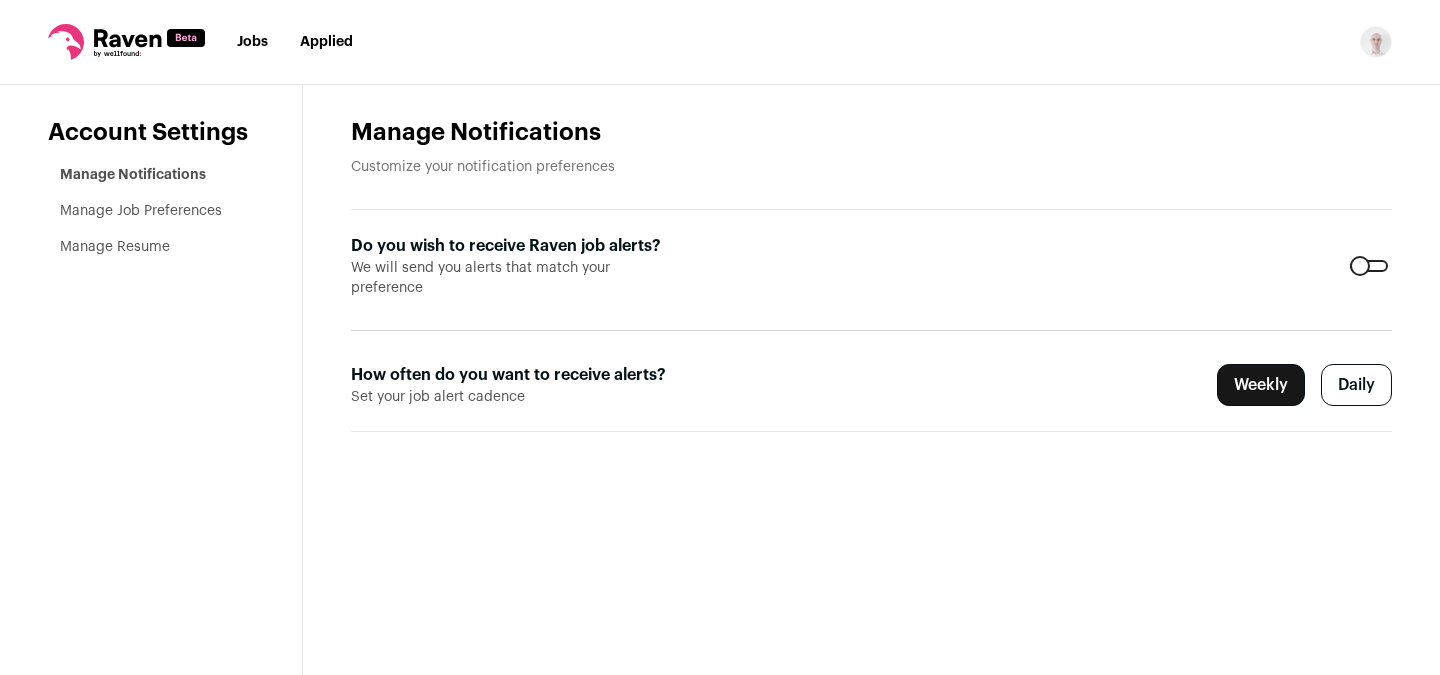 click on "Manage Job Preferences" at bounding box center [141, 211] 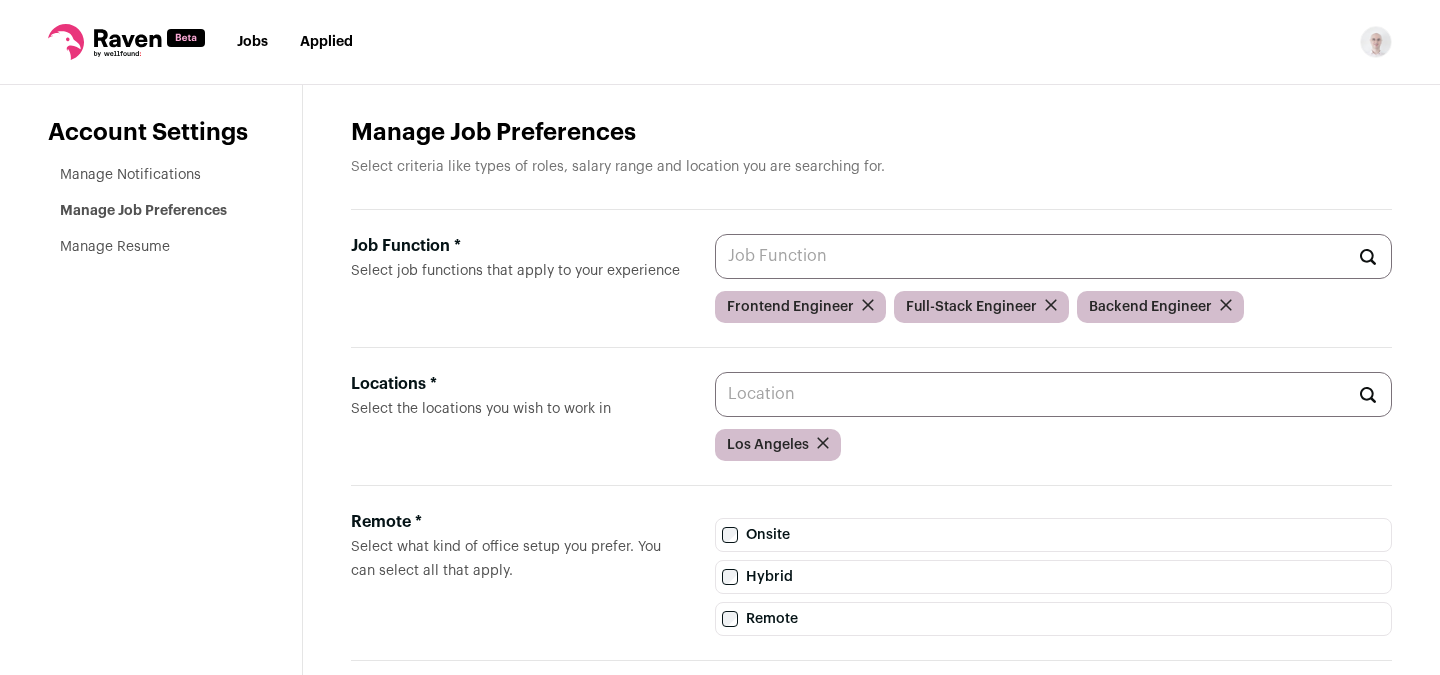 click on "Manage Resume" at bounding box center [115, 247] 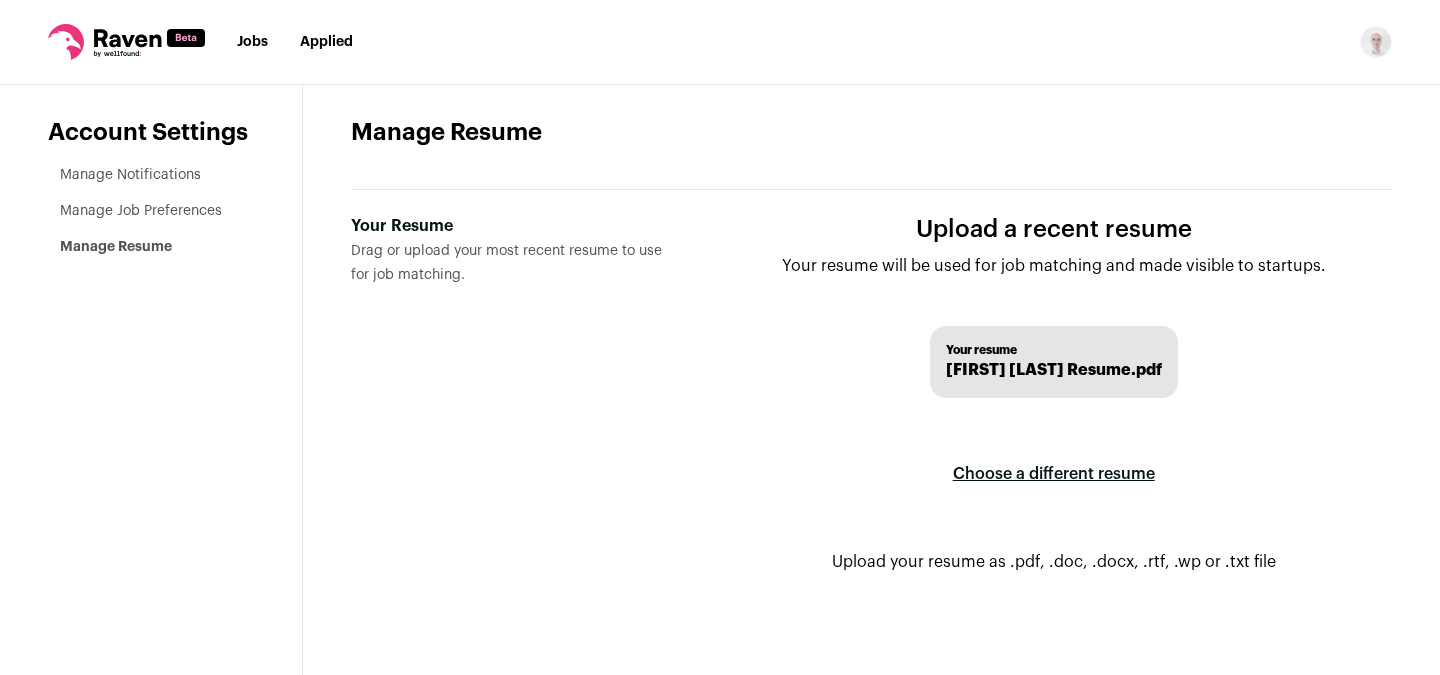 click on "Manage Job Preferences" at bounding box center [141, 211] 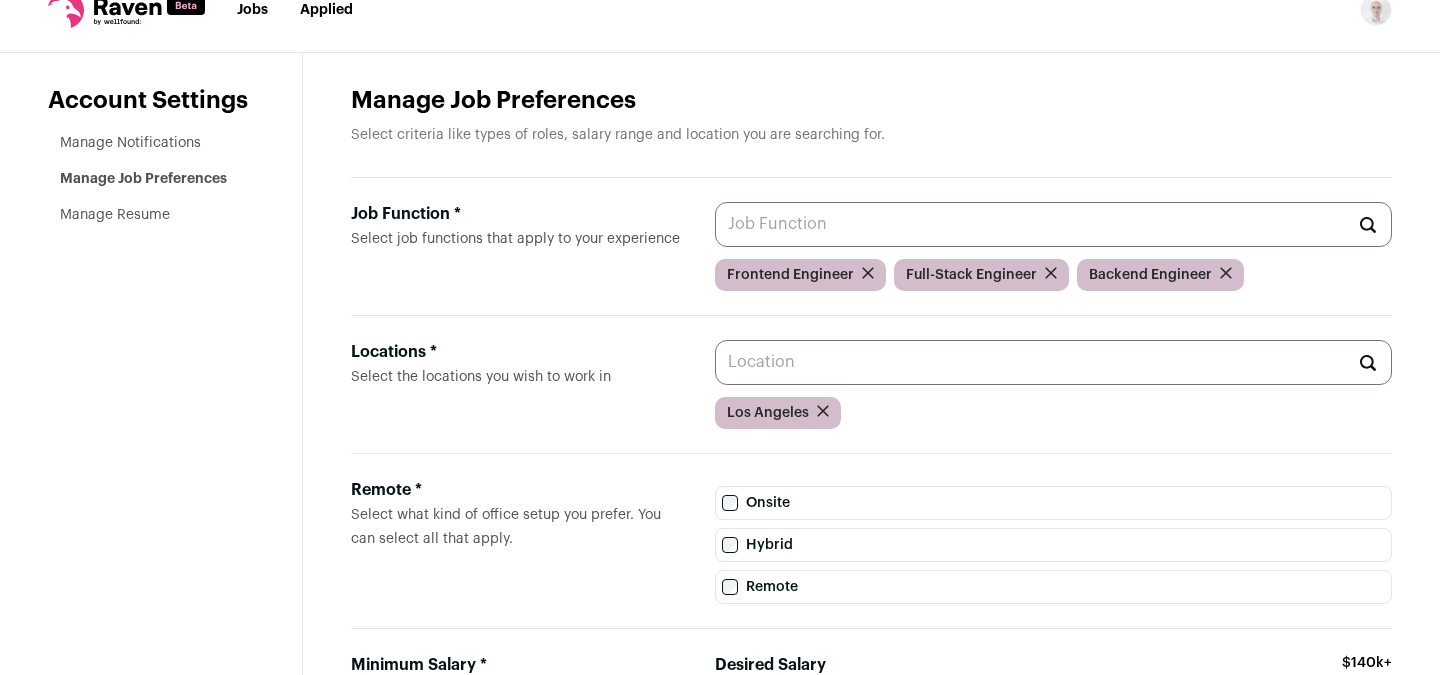scroll, scrollTop: 0, scrollLeft: 0, axis: both 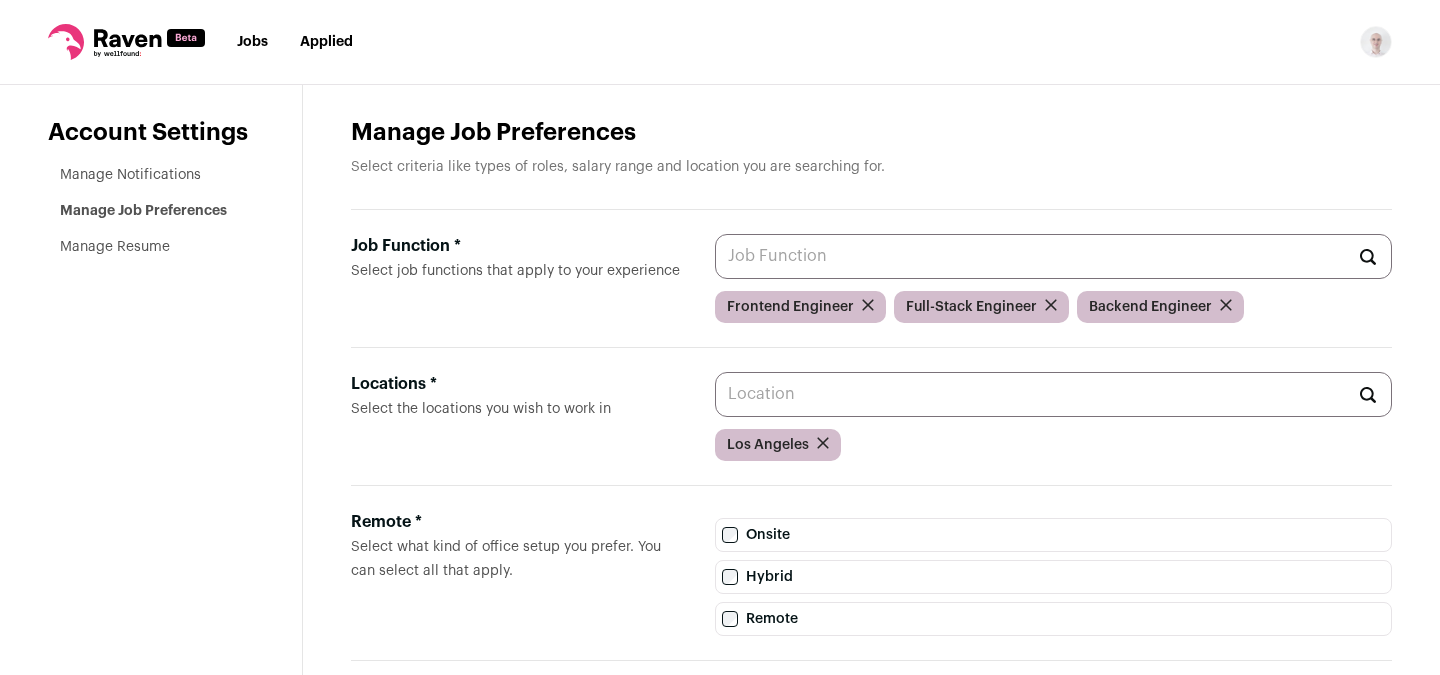 click on "Manage Resume" at bounding box center [115, 247] 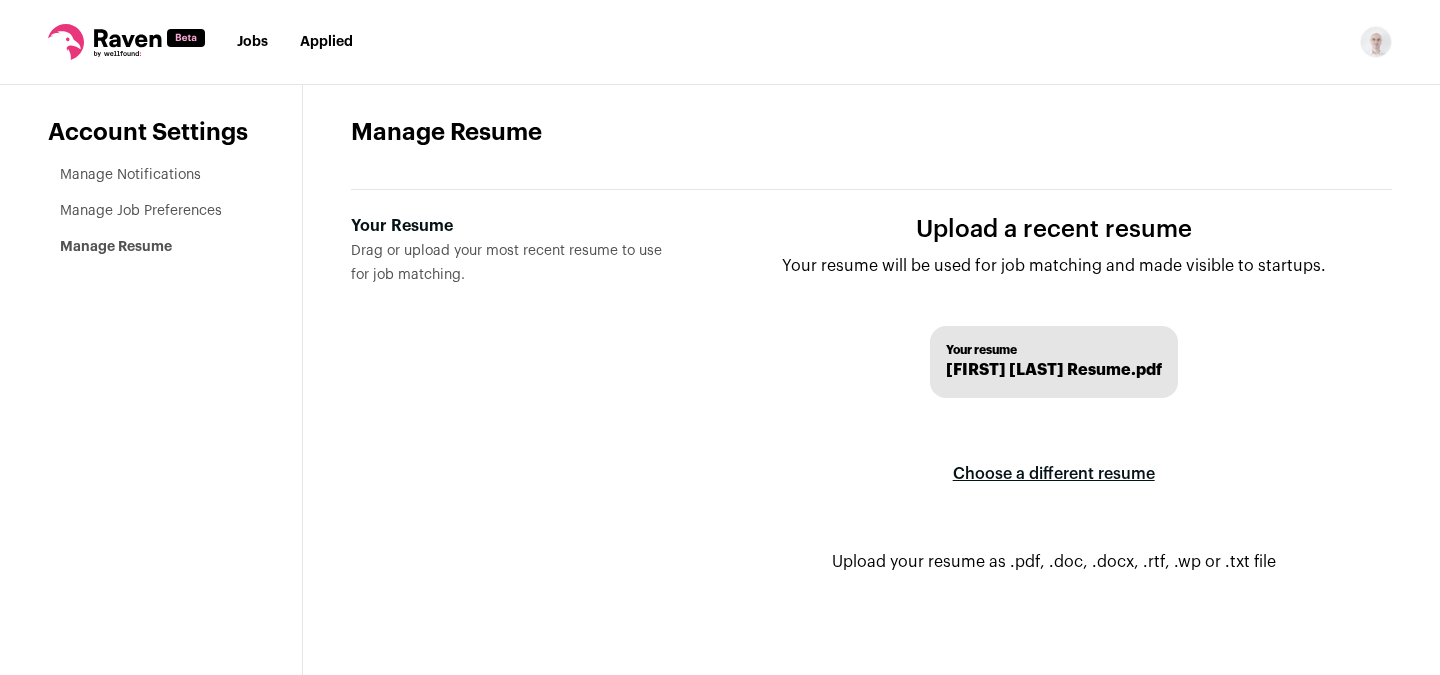click on "Choose a different resume" at bounding box center [1054, 474] 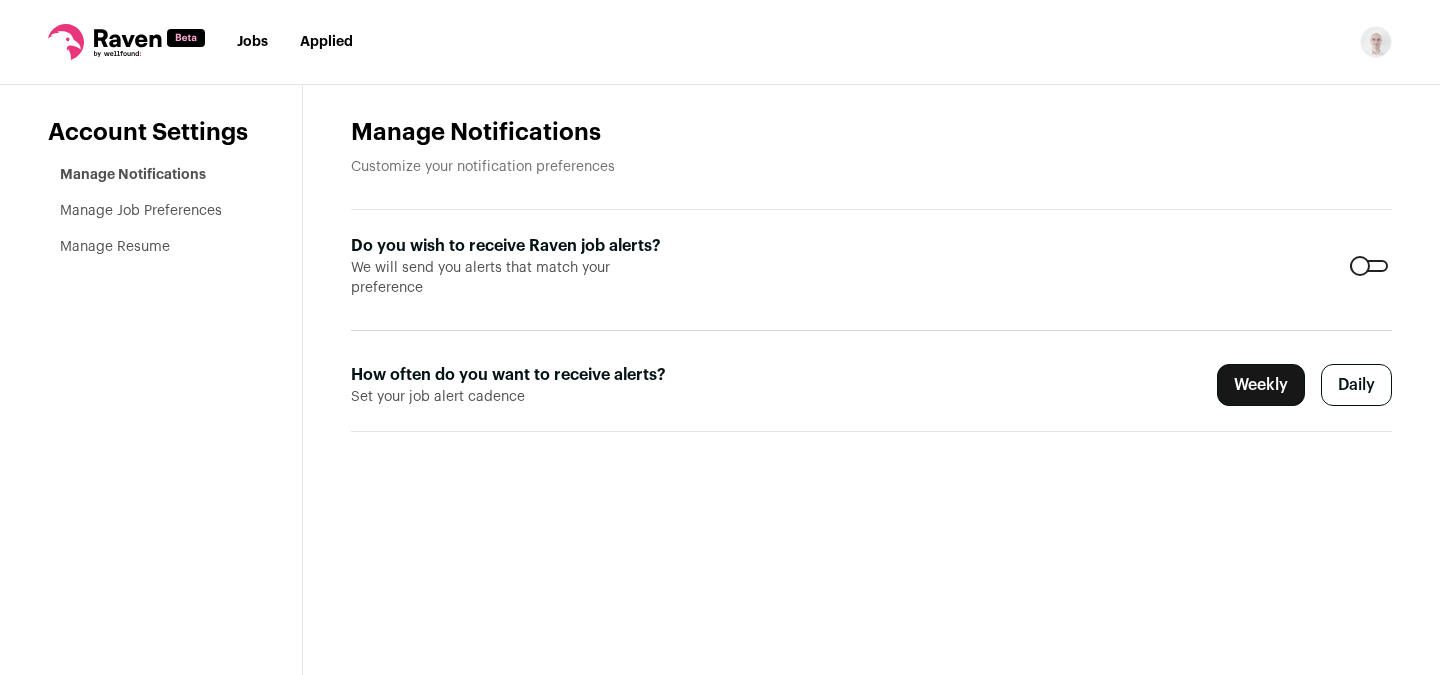 click at bounding box center [1369, 266] 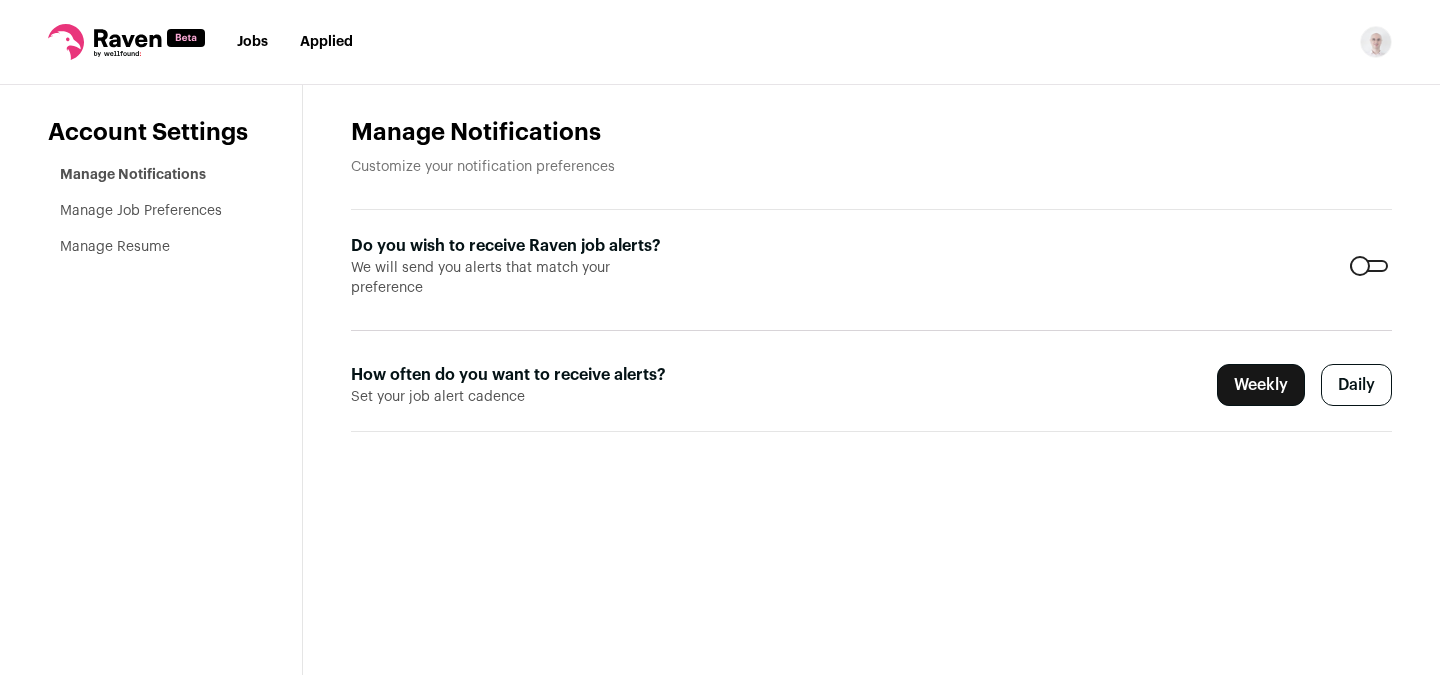 scroll, scrollTop: 0, scrollLeft: 0, axis: both 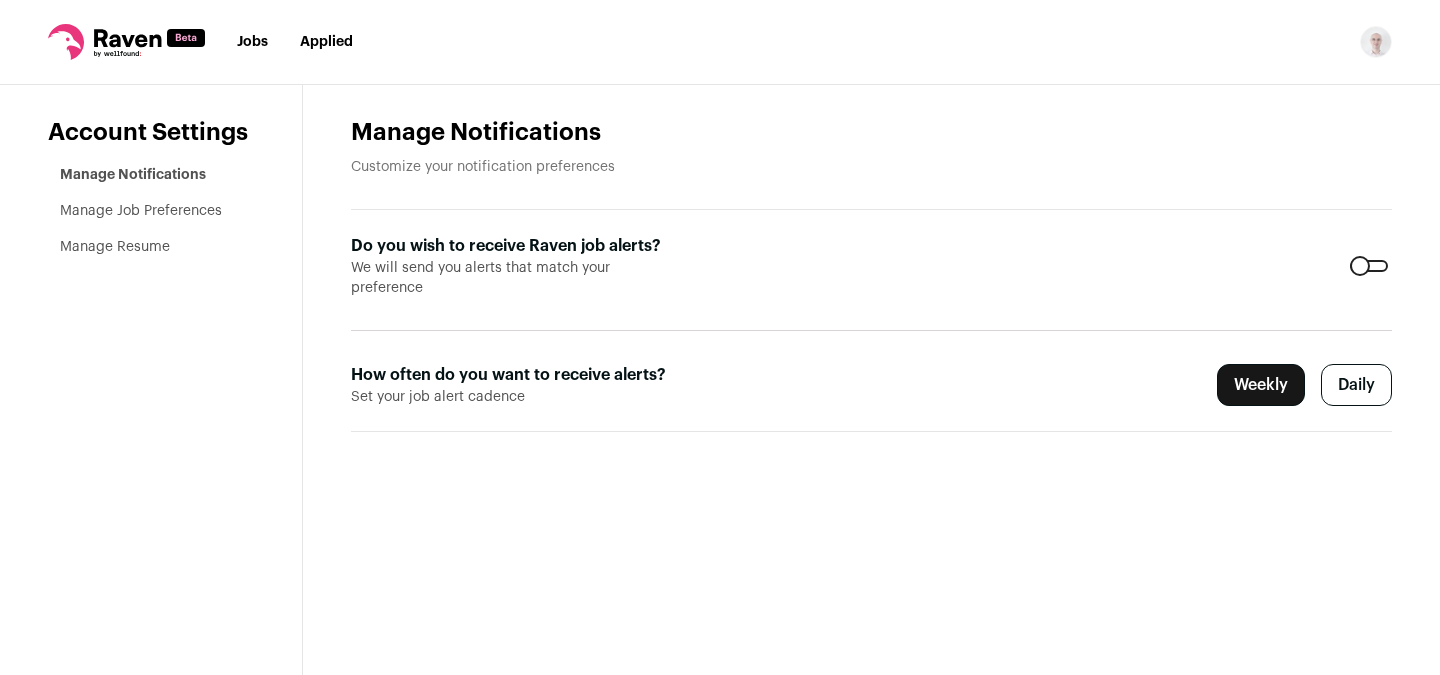 click on "Weekly" at bounding box center (1261, 385) 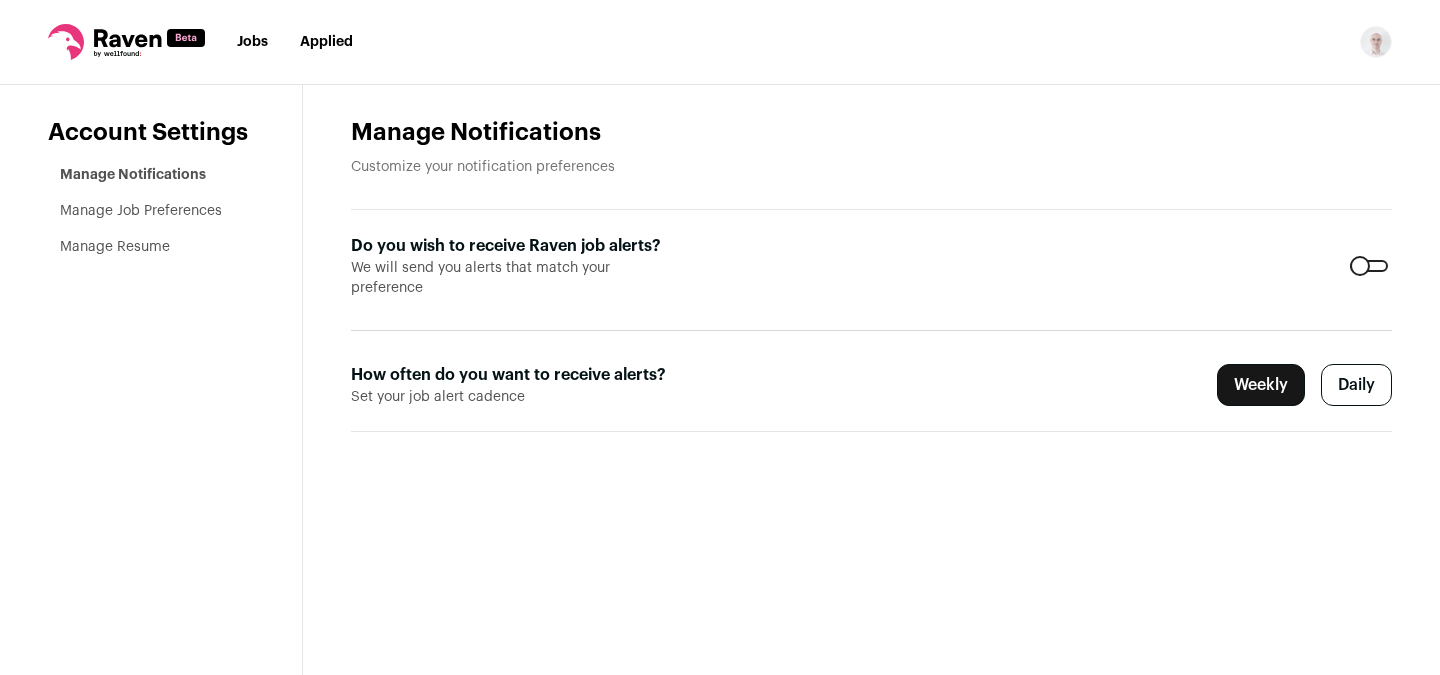 scroll, scrollTop: 0, scrollLeft: 0, axis: both 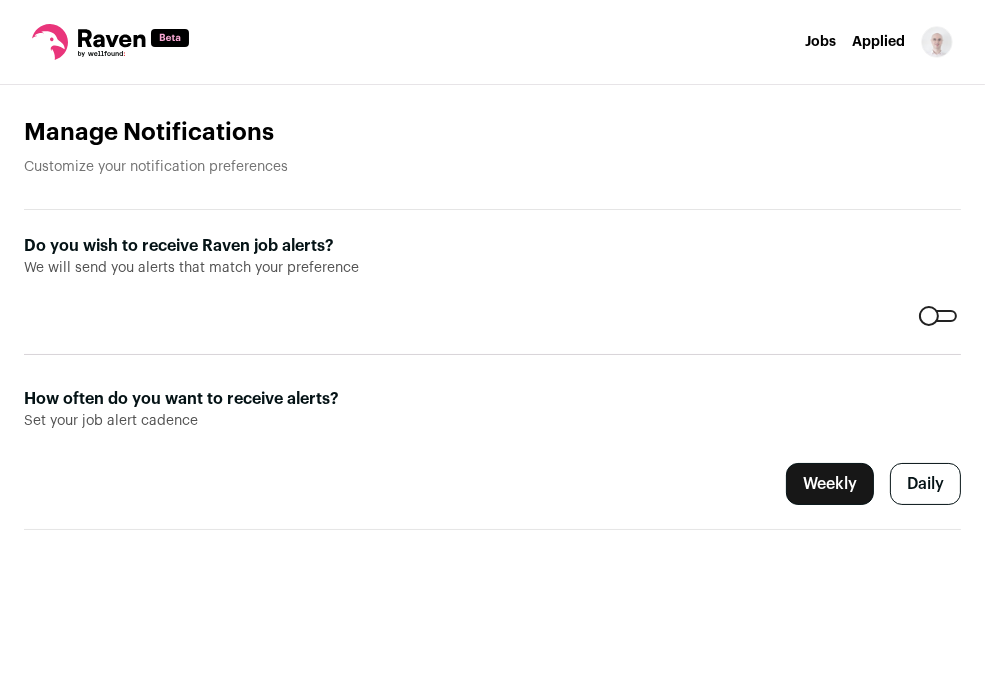 click at bounding box center [938, 316] 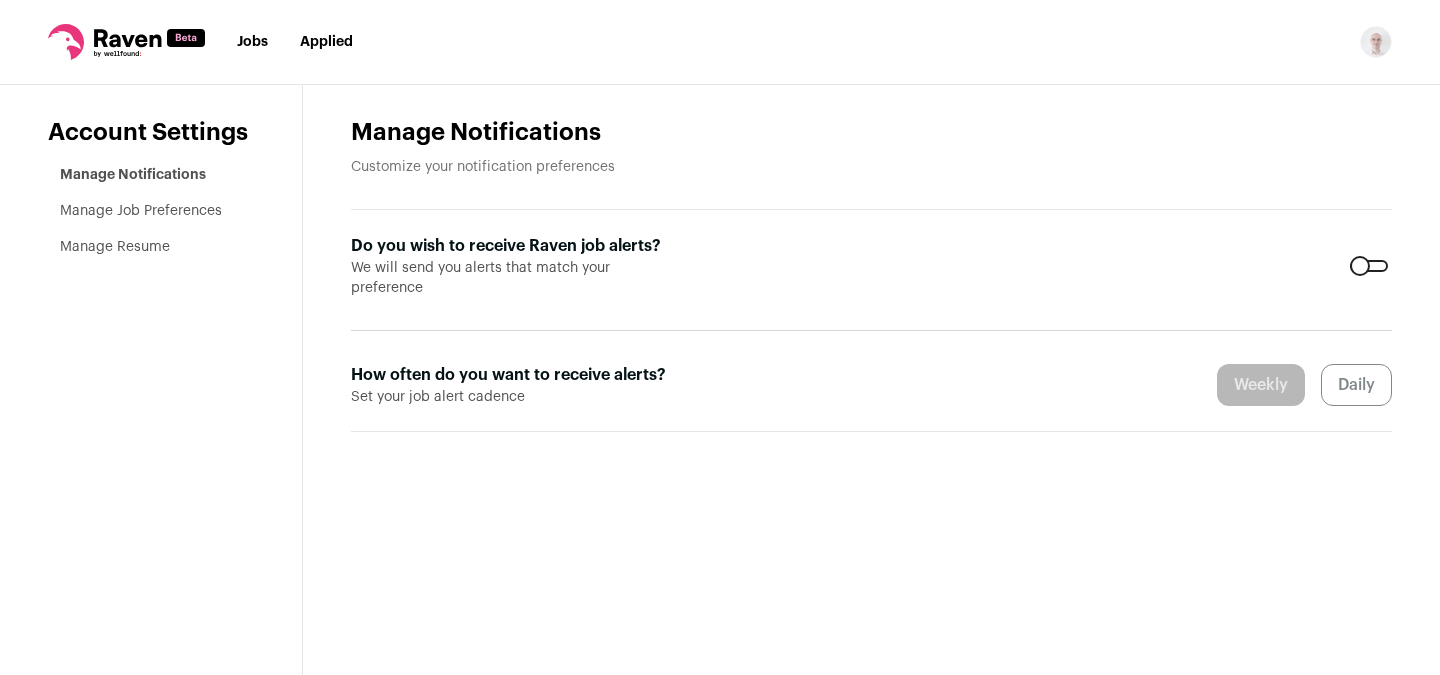scroll, scrollTop: 0, scrollLeft: 0, axis: both 